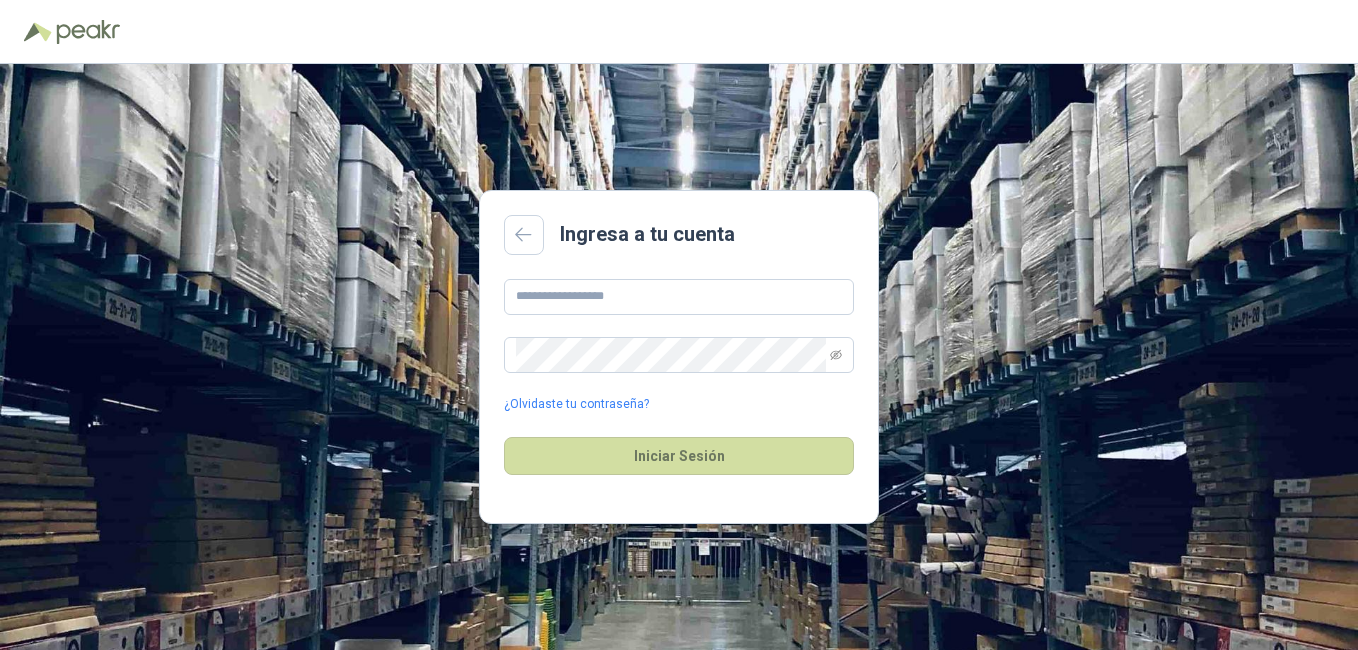 scroll, scrollTop: 0, scrollLeft: 0, axis: both 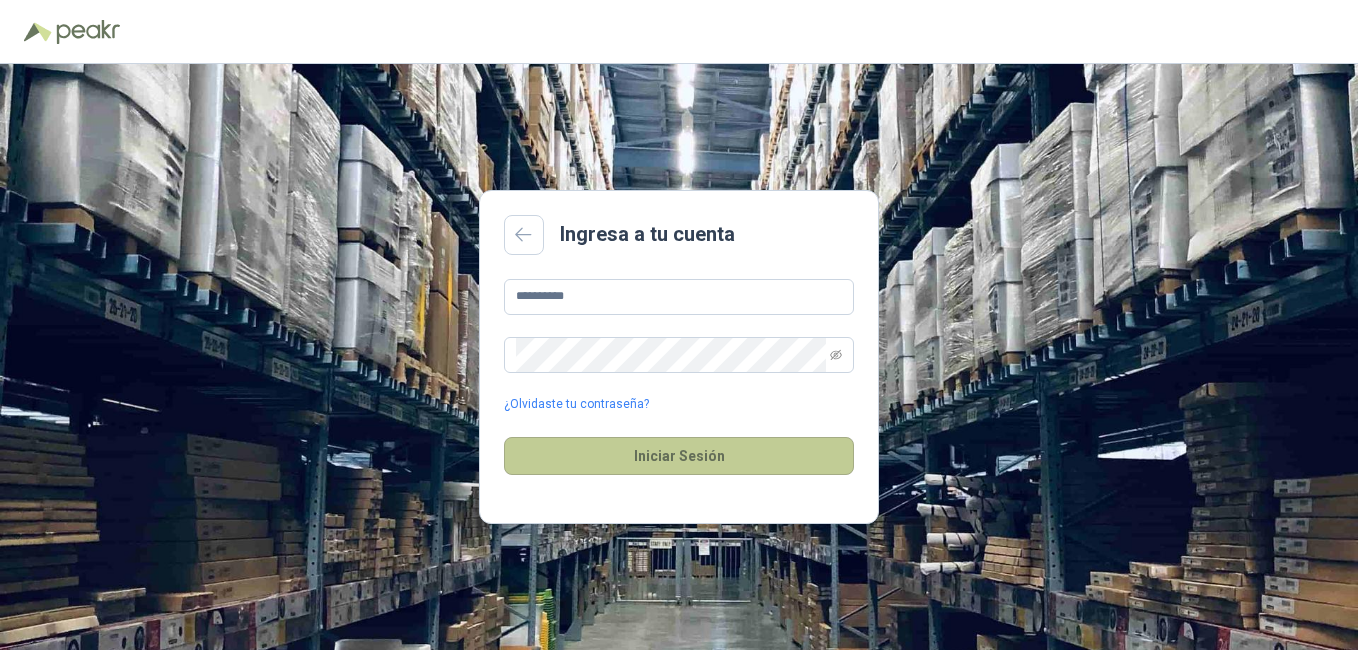 click on "Iniciar Sesión" at bounding box center [679, 456] 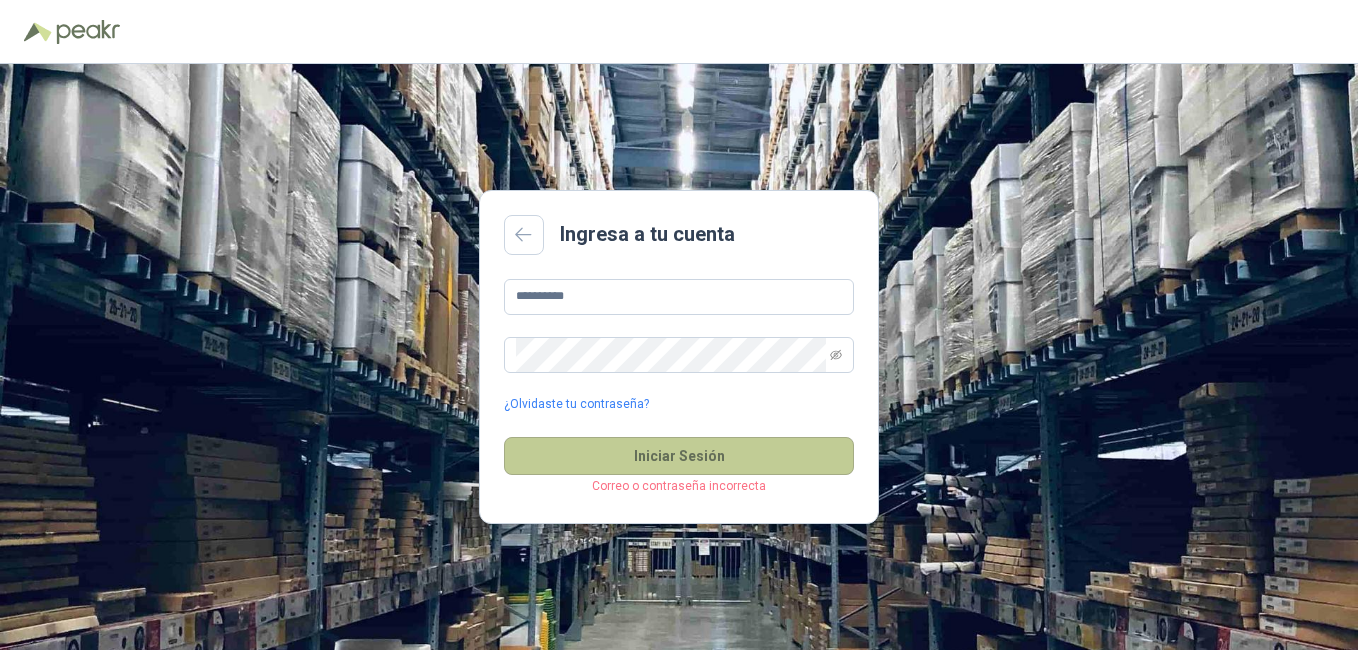 click on "Iniciar Sesión" at bounding box center (679, 456) 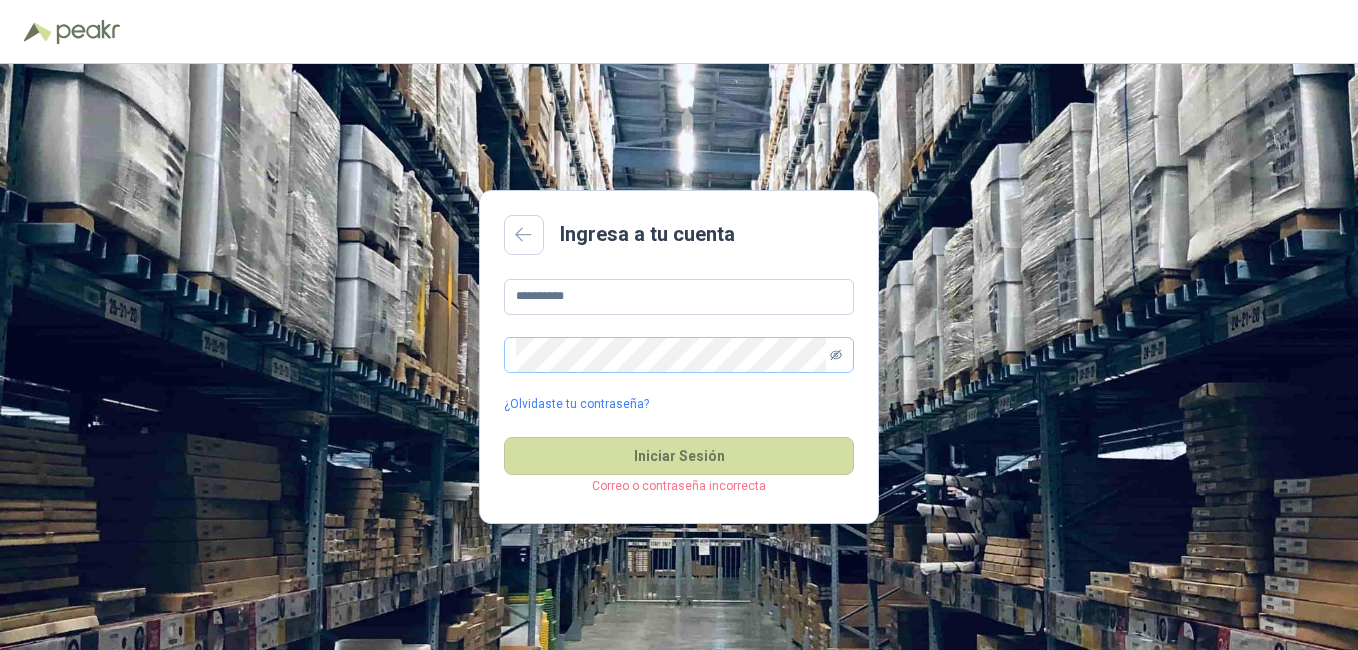 click at bounding box center [836, 354] 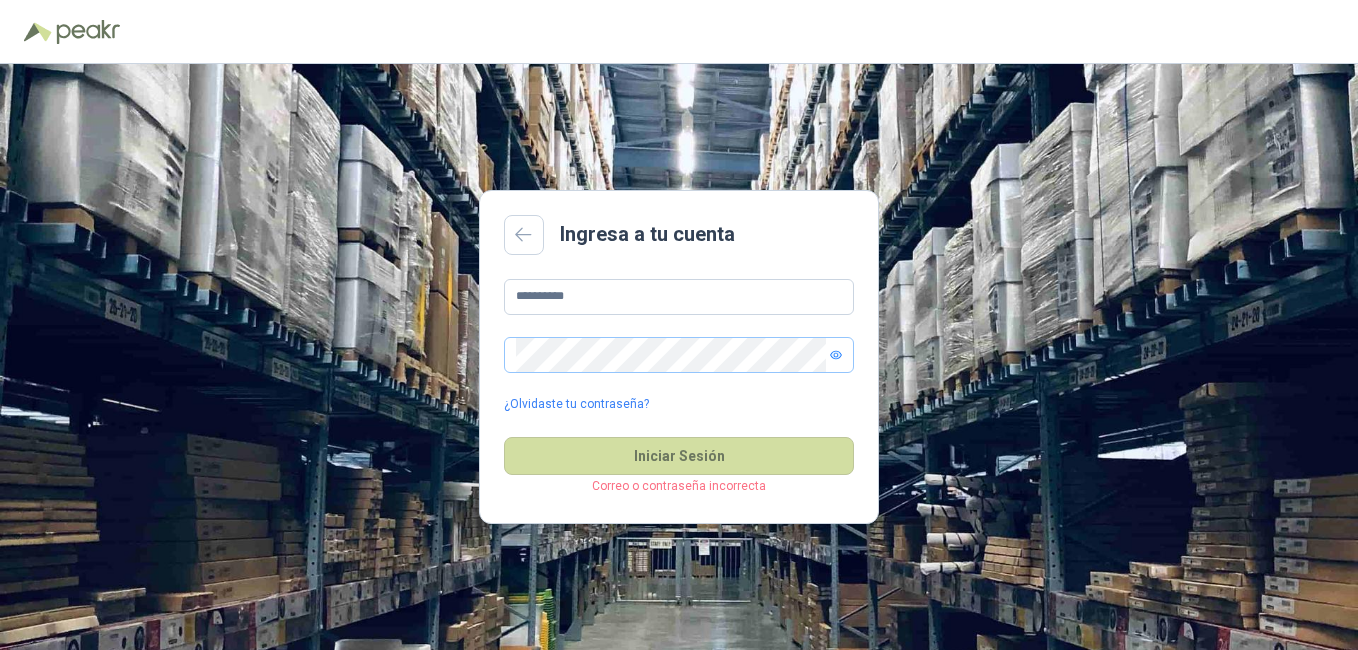 click on "**********" at bounding box center [679, 346] 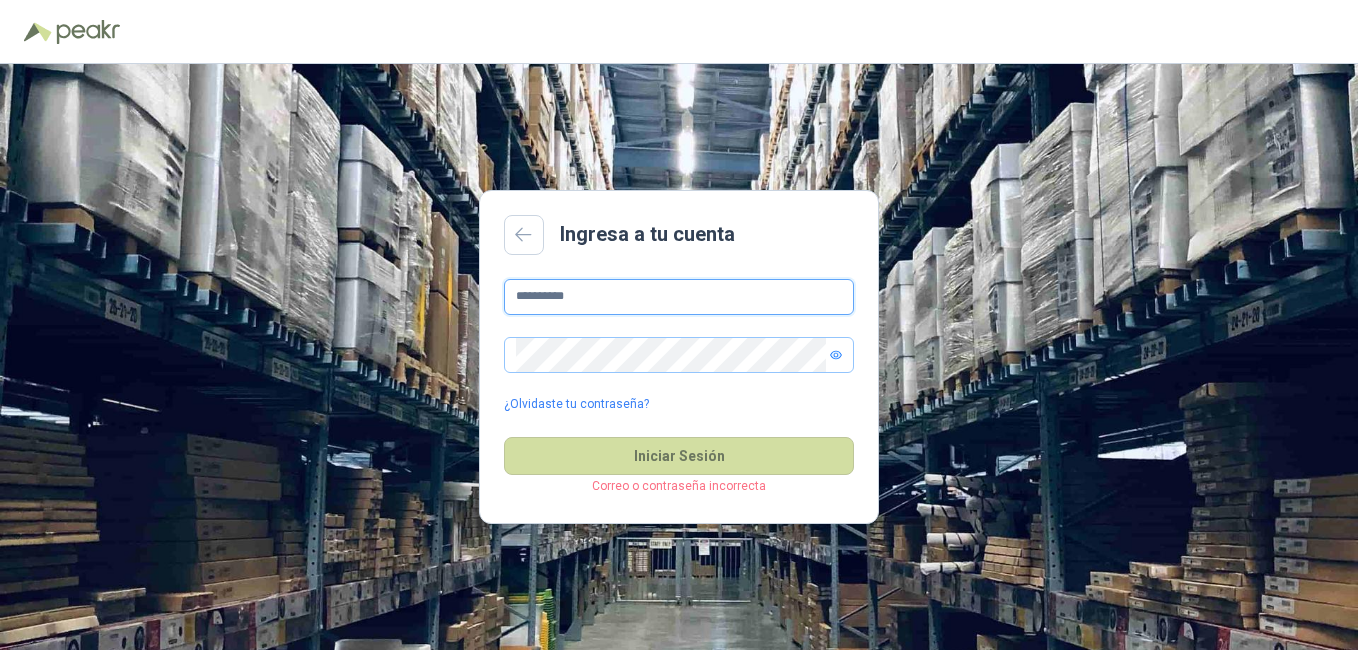 click on "**********" at bounding box center [679, 297] 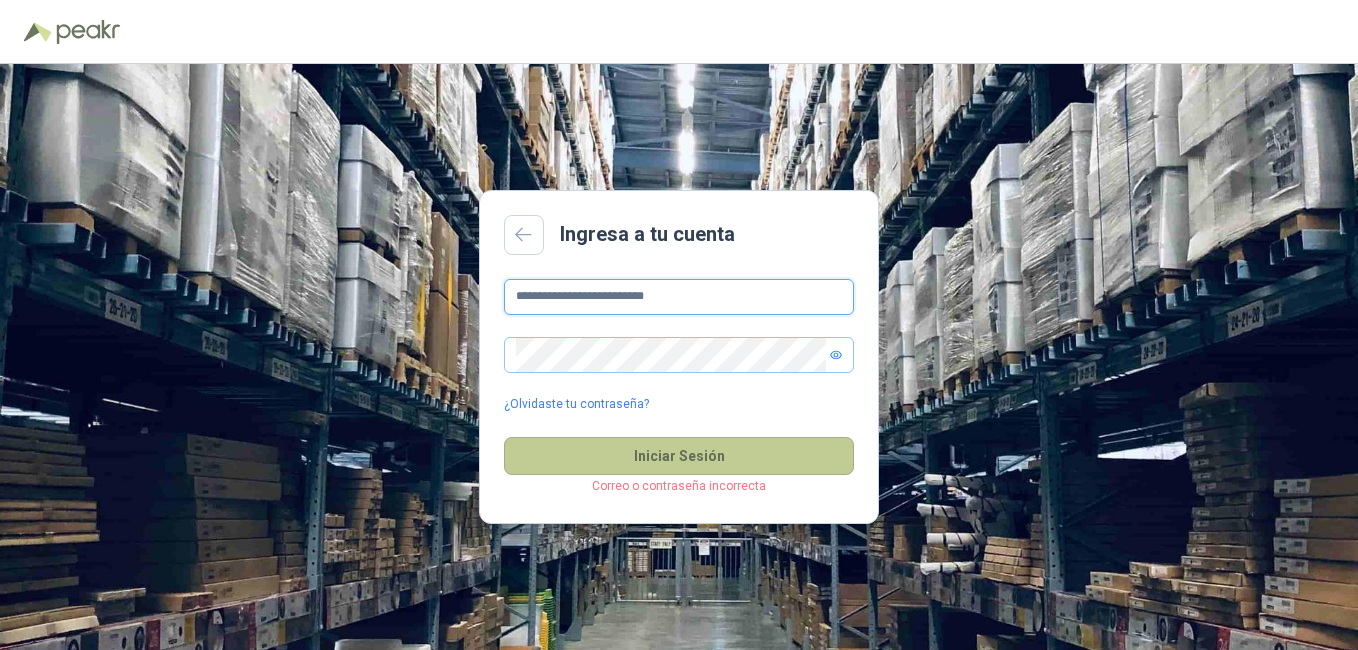 type on "**********" 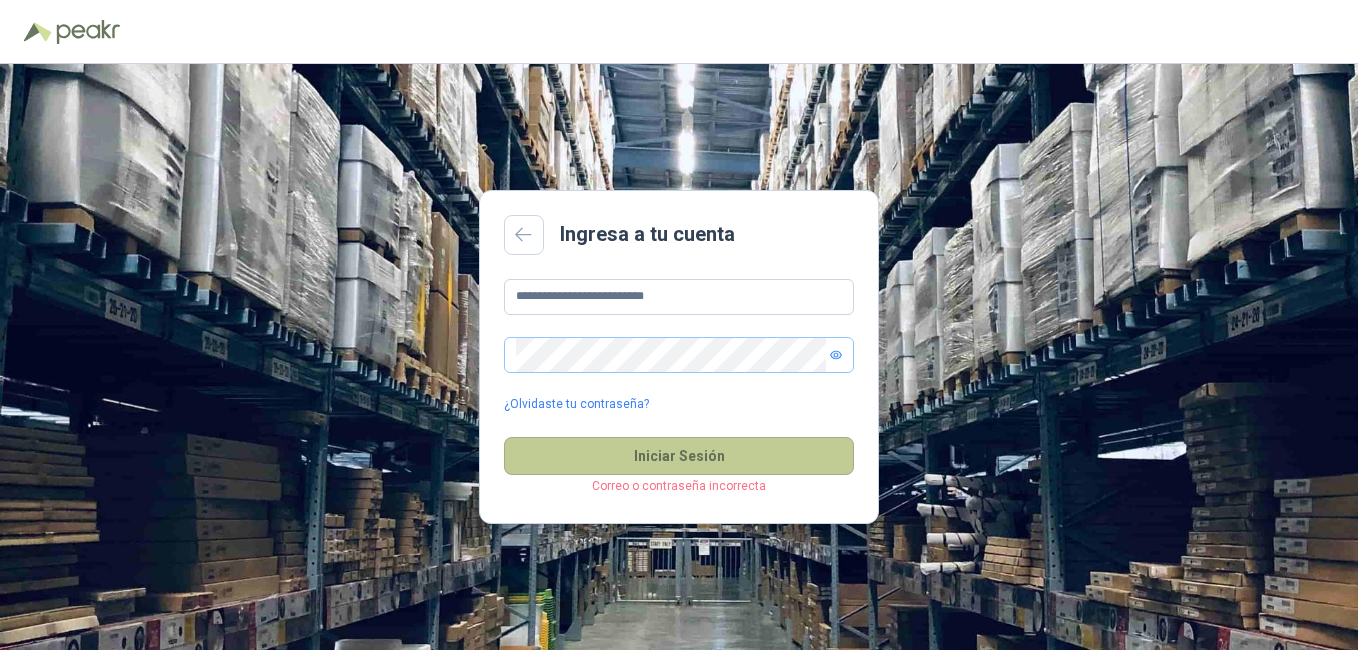 click on "Iniciar Sesión" at bounding box center [679, 456] 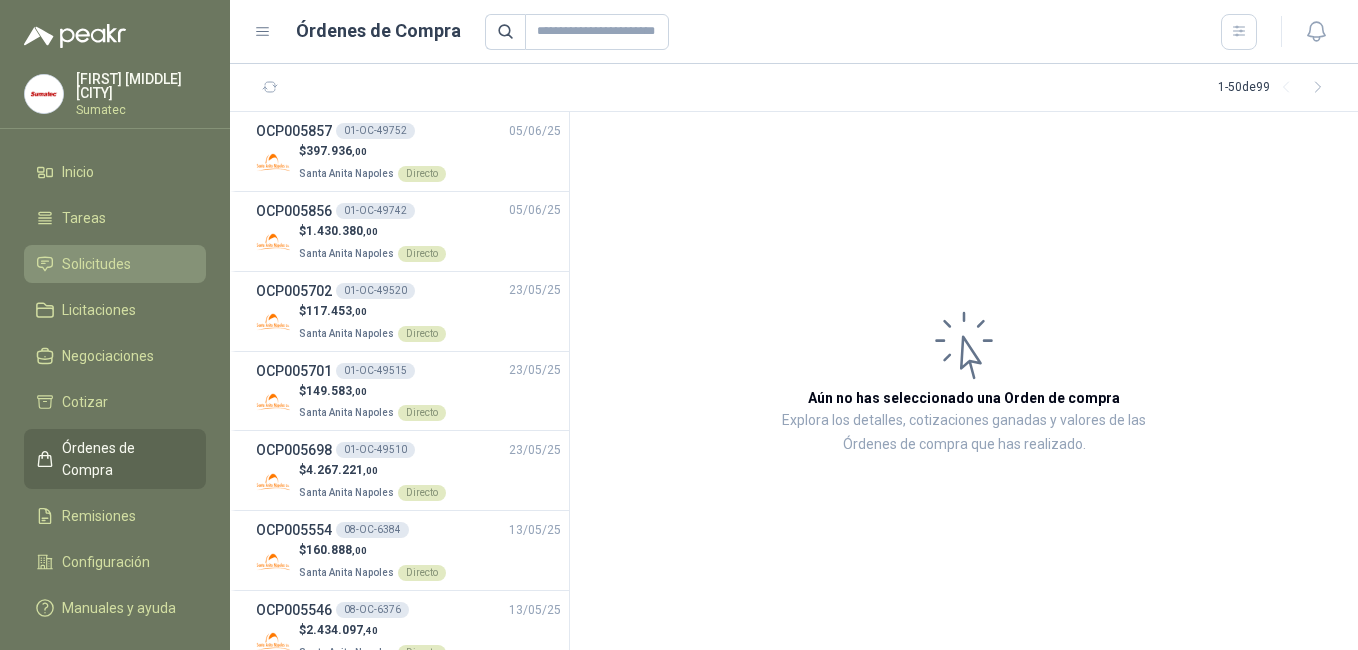 click on "Solicitudes" at bounding box center (96, 264) 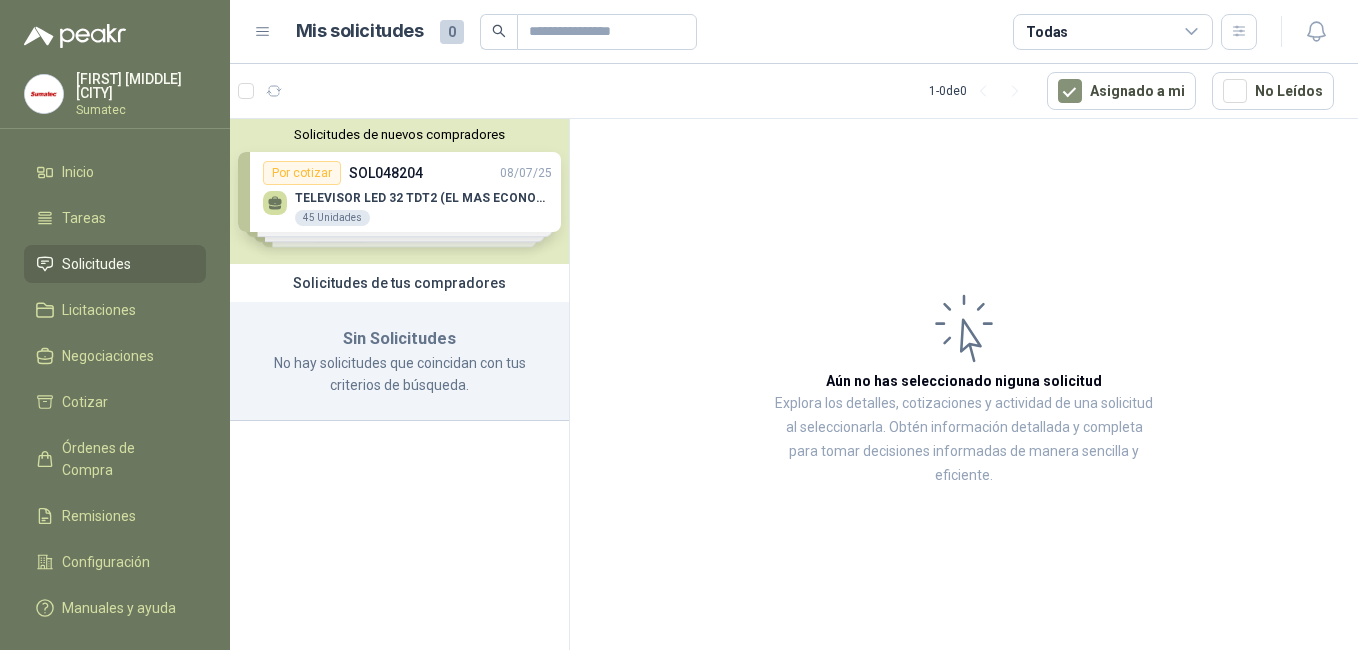 click on "Solicitudes de nuevos compradores Por cotizar SOL048204 08/07/25 TELEVISOR LED 32 TDT2 (EL MAS ECONOMICO QUE TENGAS) 45 Unidades Por cotizar SOL048197 08/07/25 LLANTAS REF P 205/75R15 A/T 4 Unidades Por cotizar SOL048195 08/07/25 TV SAMSUNG 43" 109,22 CM U8000F 4K UHD1 1 Unidades Por cotizar SOL048194 08/07/25 TV SAMSUNG 65' QN65Q7FAAKXZL 2 Unidades ¿Quieres recibir cientos de solicitudes de compra como estas todos los días? Agenda una reunión Solicitudes de tus compradores Sin Solicitudes No hay solicitudes que coincidan con tus criterios de búsqueda." at bounding box center [400, 388] 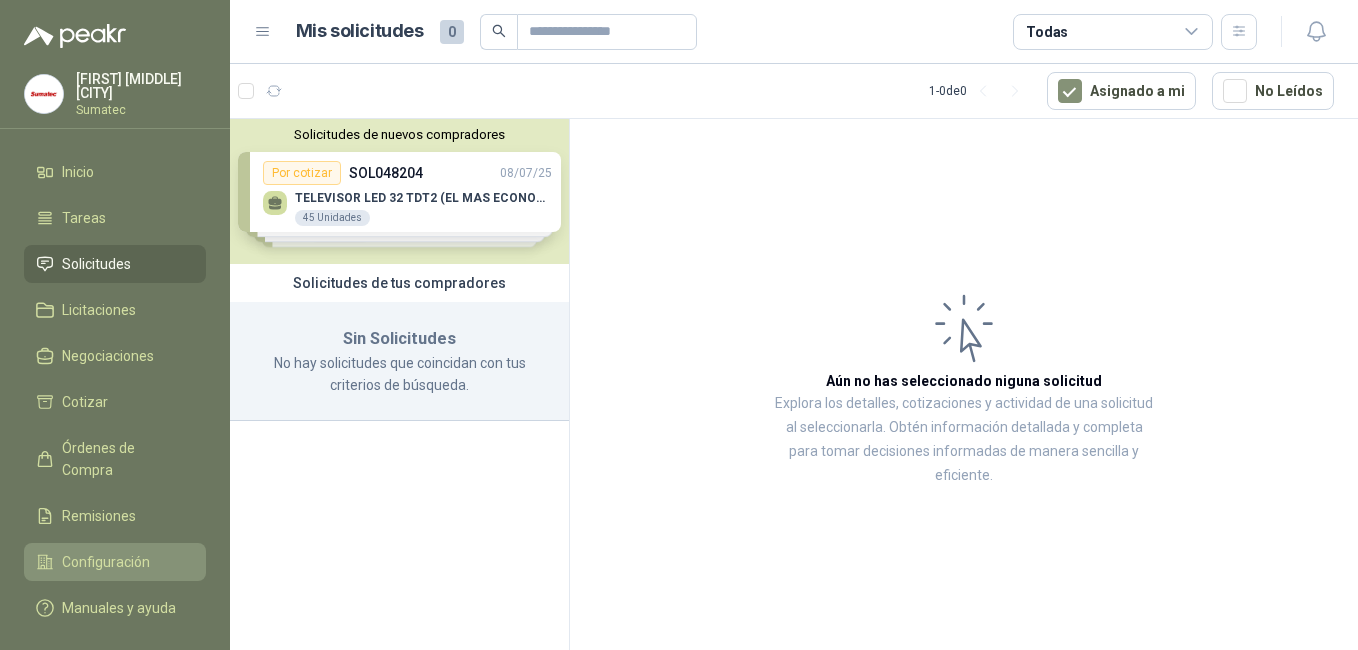 click on "Configuración" at bounding box center [106, 562] 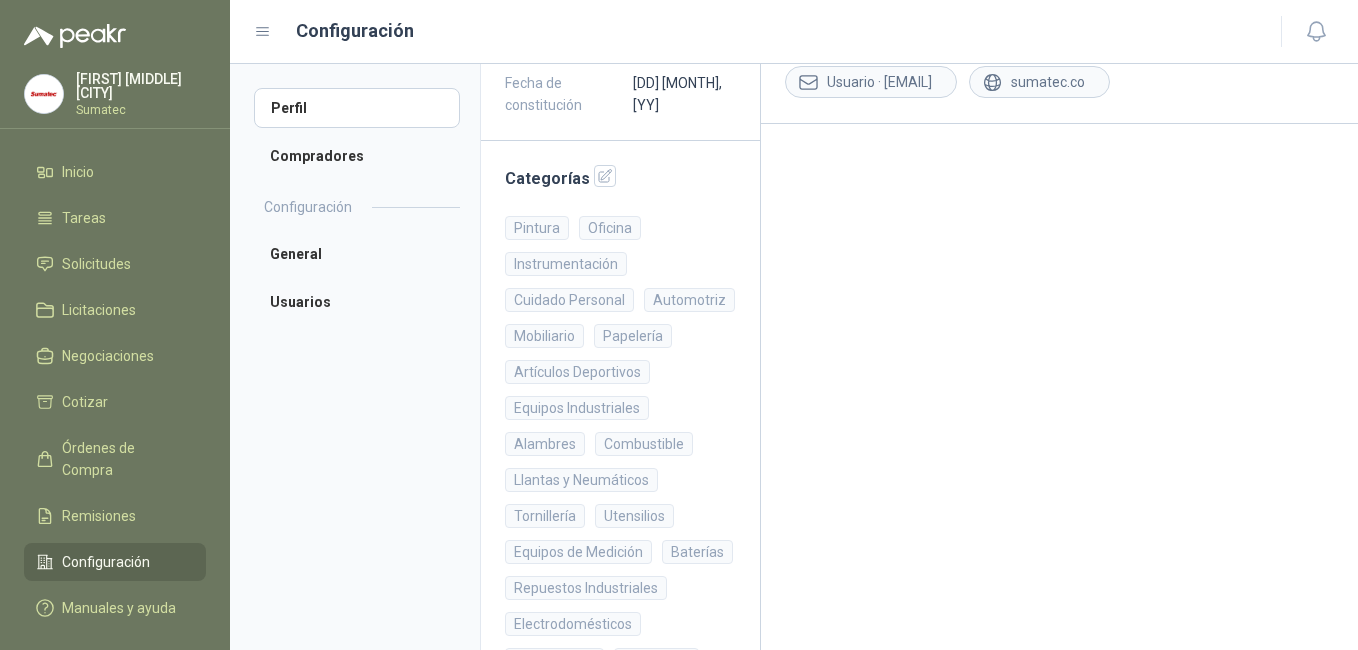 scroll, scrollTop: 0, scrollLeft: 0, axis: both 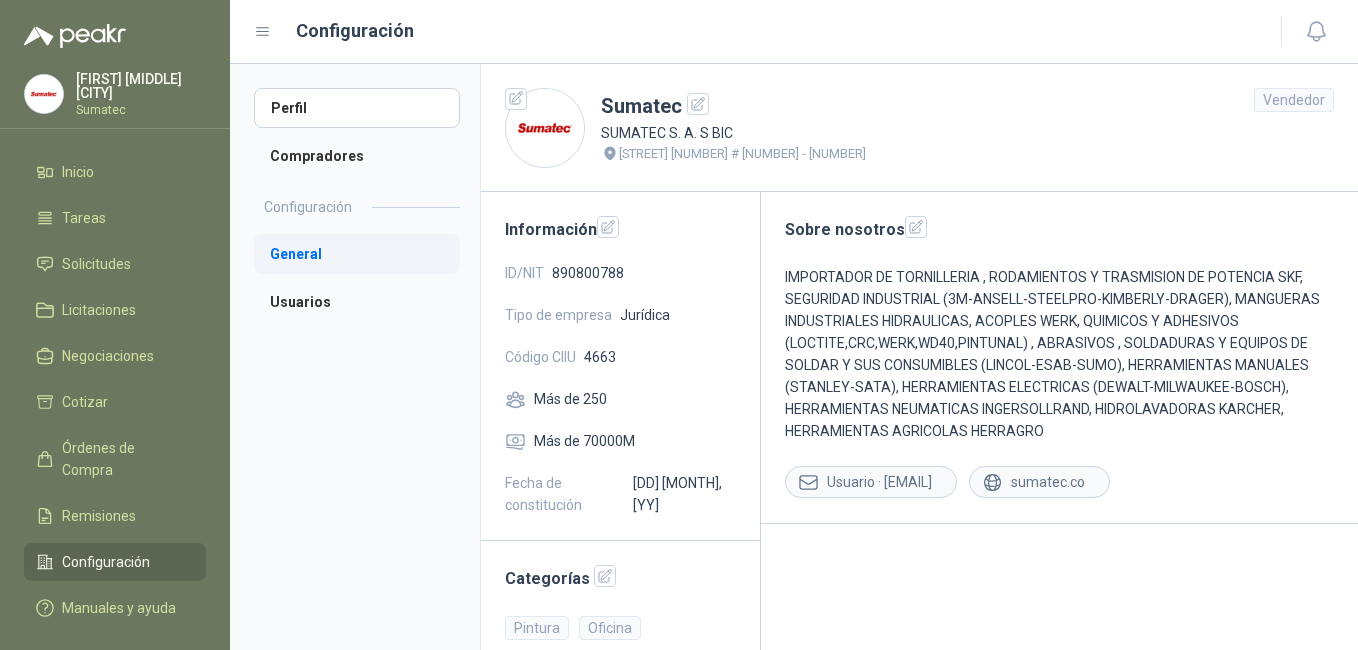 click on "General" at bounding box center [357, 254] 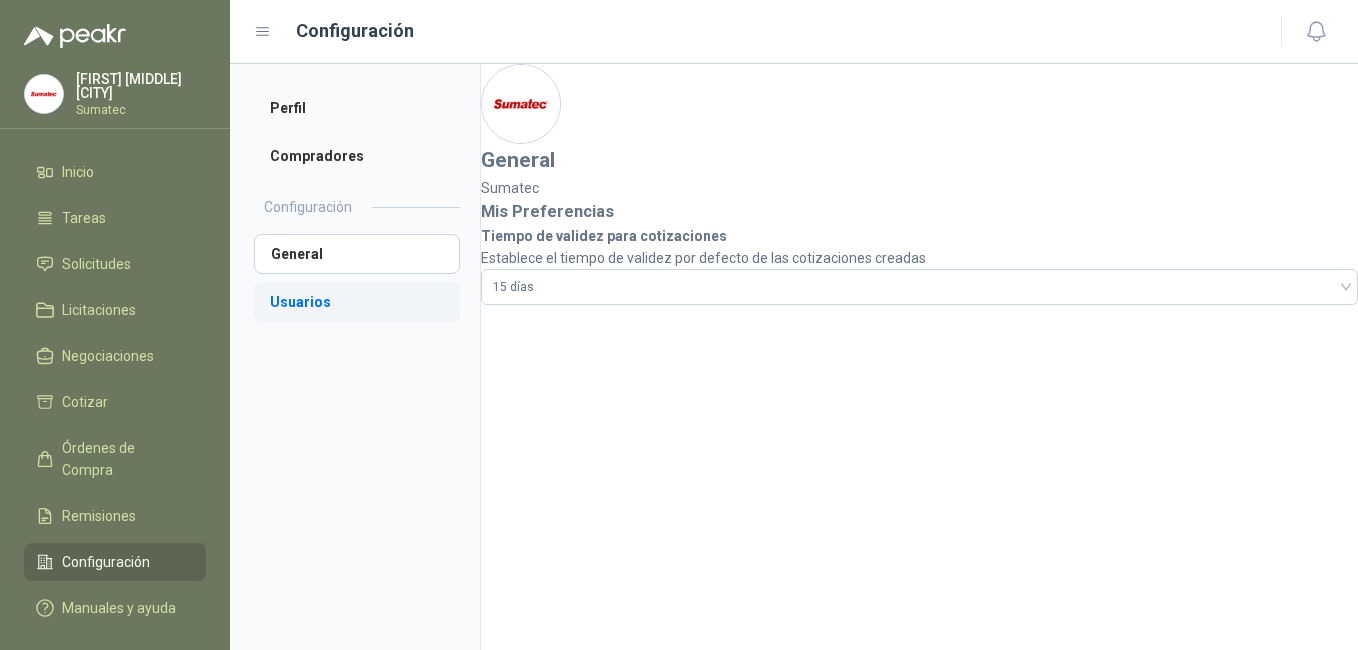 click on "Usuarios" at bounding box center [357, 302] 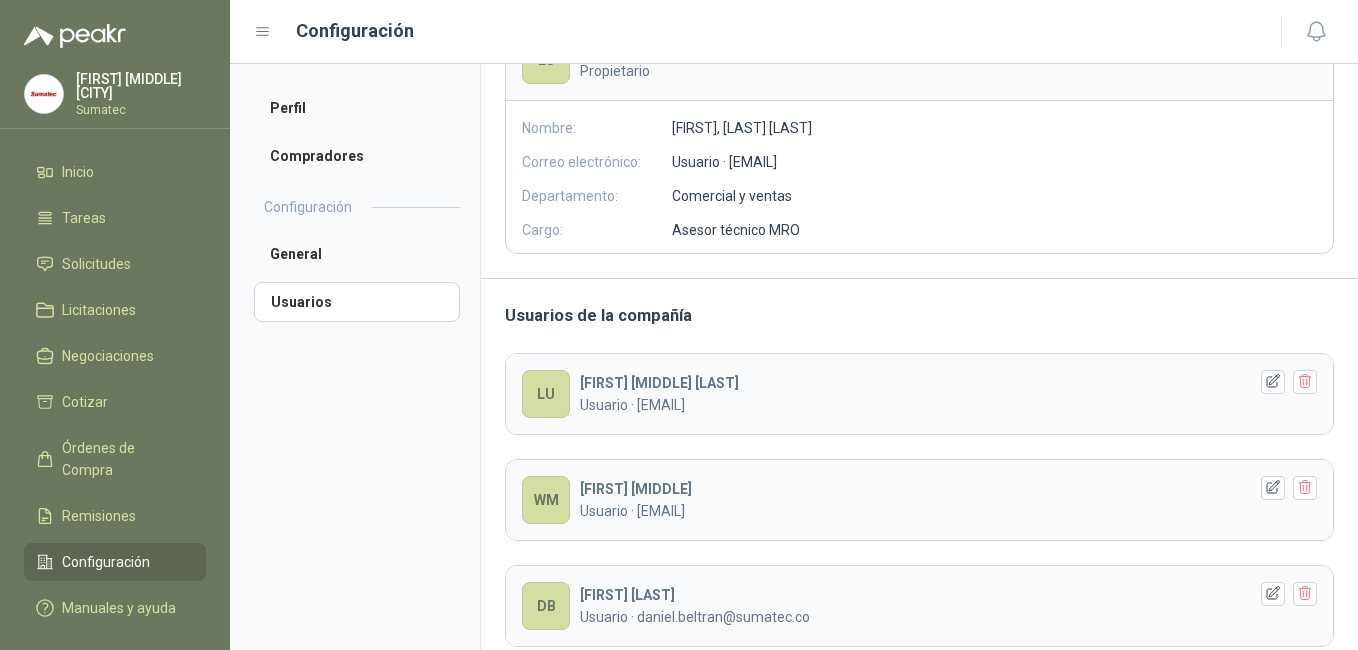 scroll, scrollTop: 0, scrollLeft: 0, axis: both 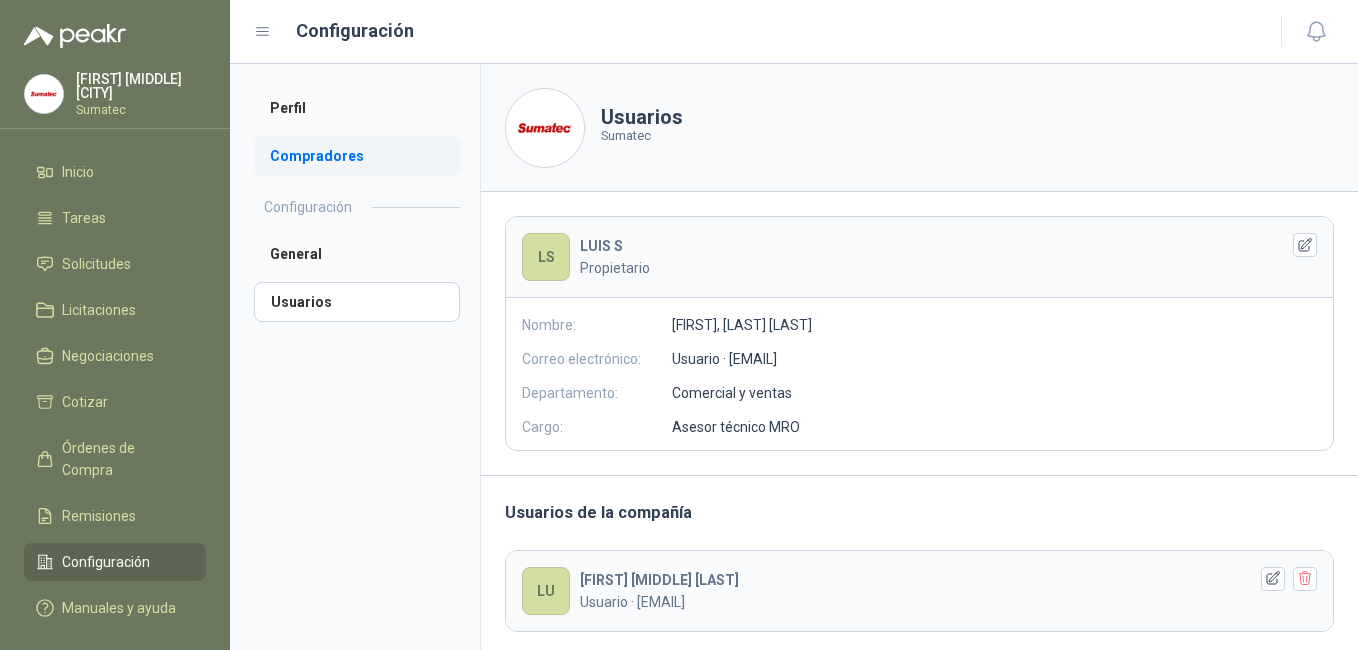 click on "Compradores" at bounding box center (357, 156) 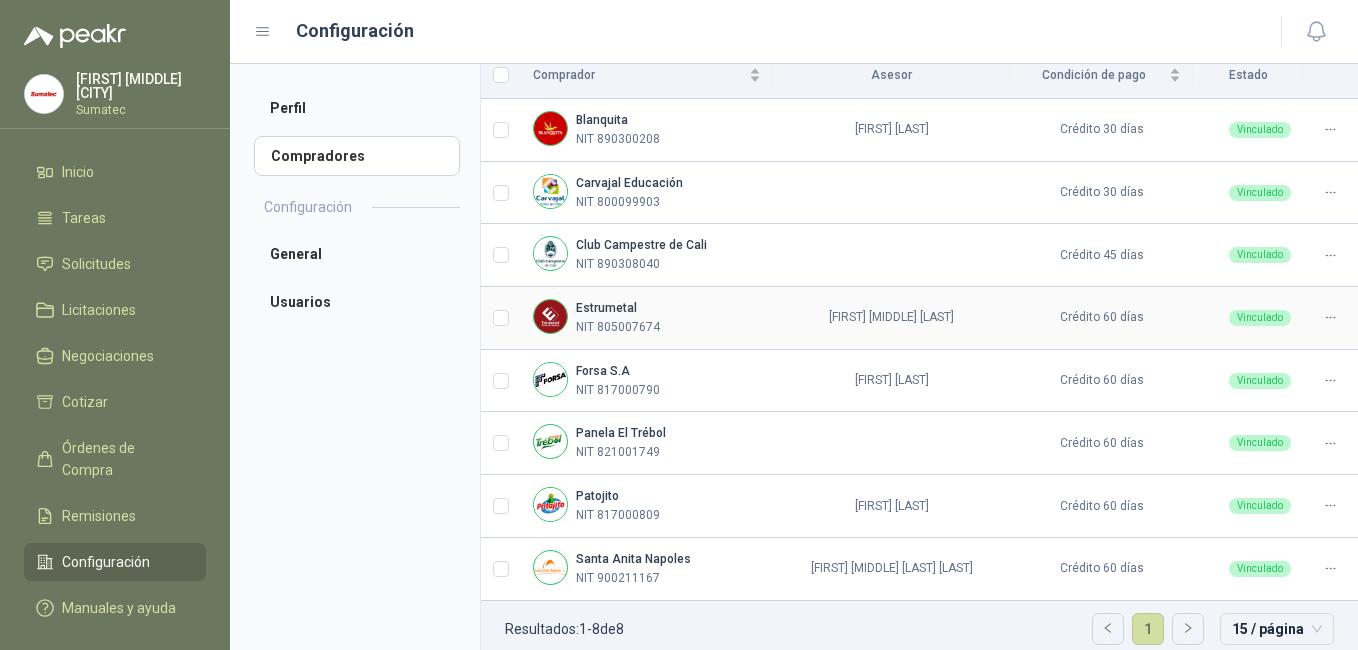 scroll, scrollTop: 219, scrollLeft: 0, axis: vertical 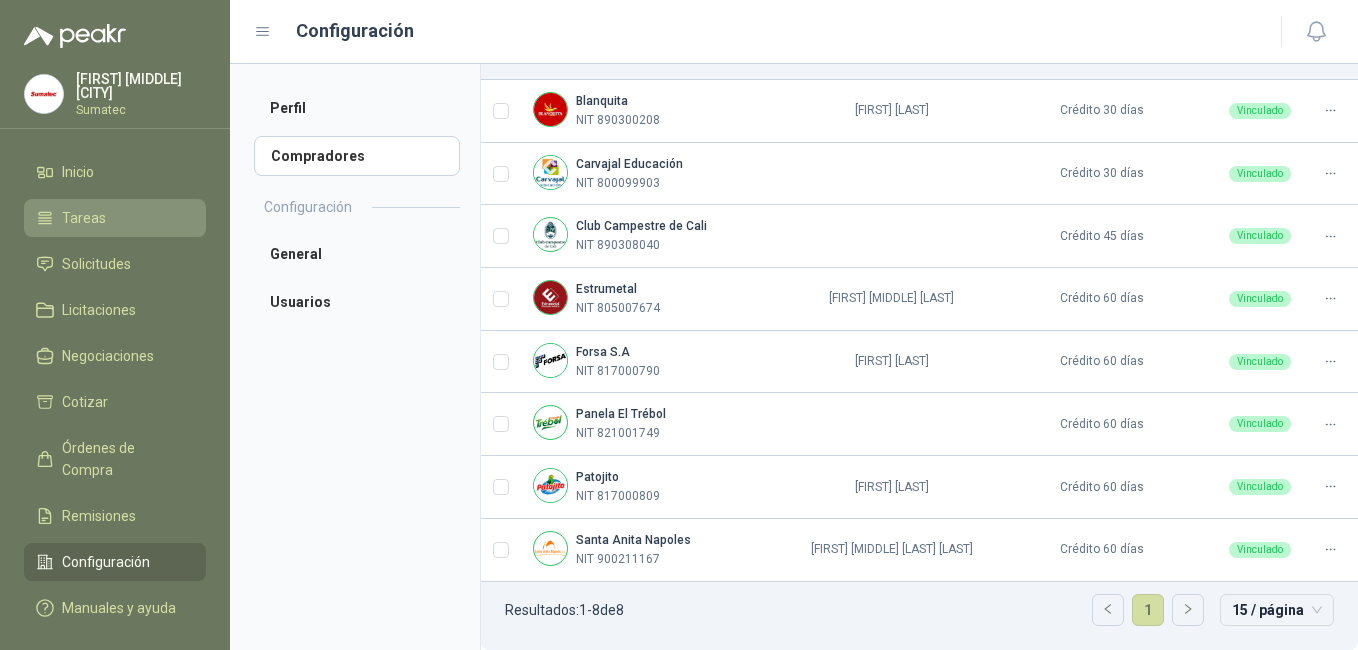 click on "Tareas" at bounding box center (115, 218) 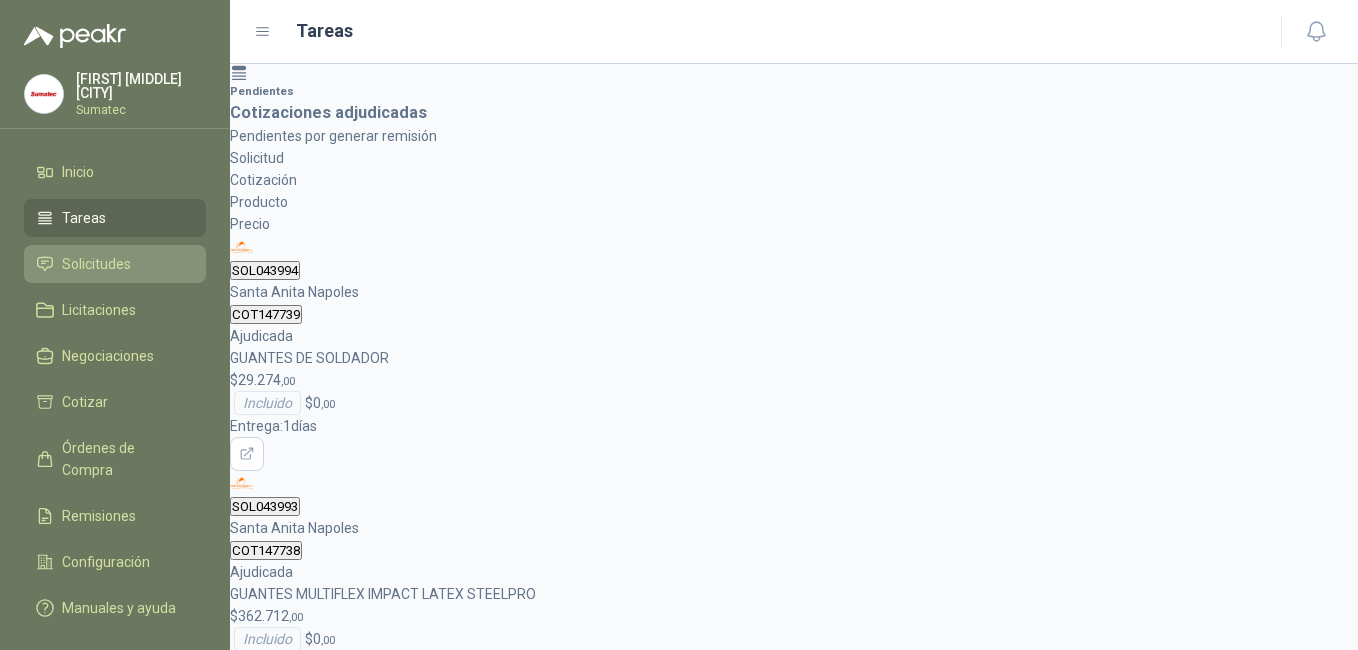 click on "Solicitudes" at bounding box center (115, 264) 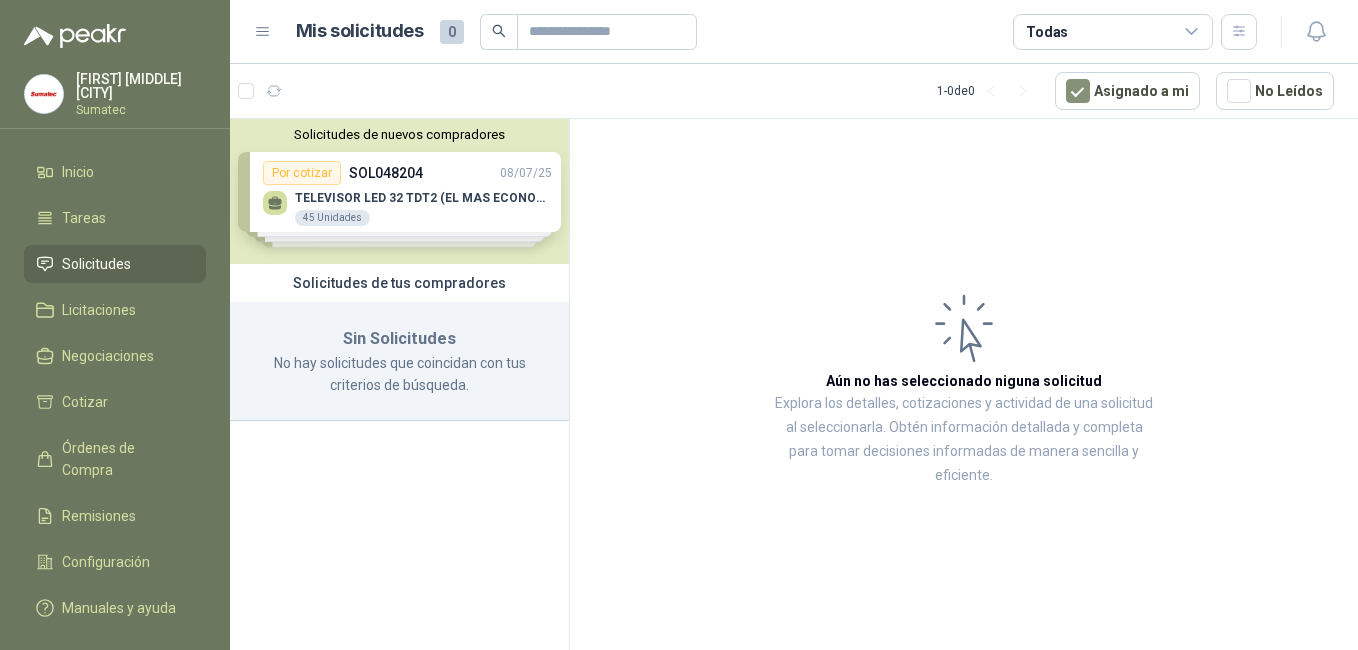 click on "Aún no has seleccionado niguna solicitud Explora los detalles, cotizaciones y actividad de una solicitud al seleccionarla. Obtén información detallada y   completa para tomar decisiones informadas de manera sencilla y eficiente." at bounding box center (964, 388) 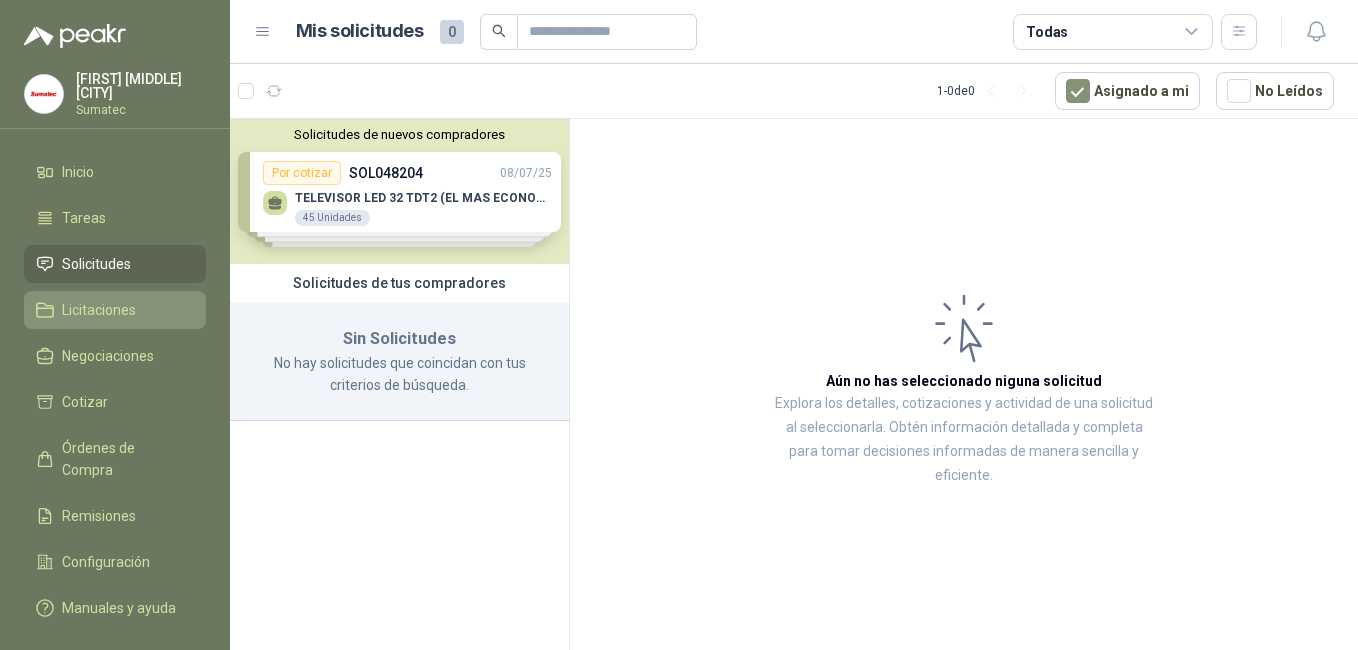 click on "Licitaciones" at bounding box center (99, 310) 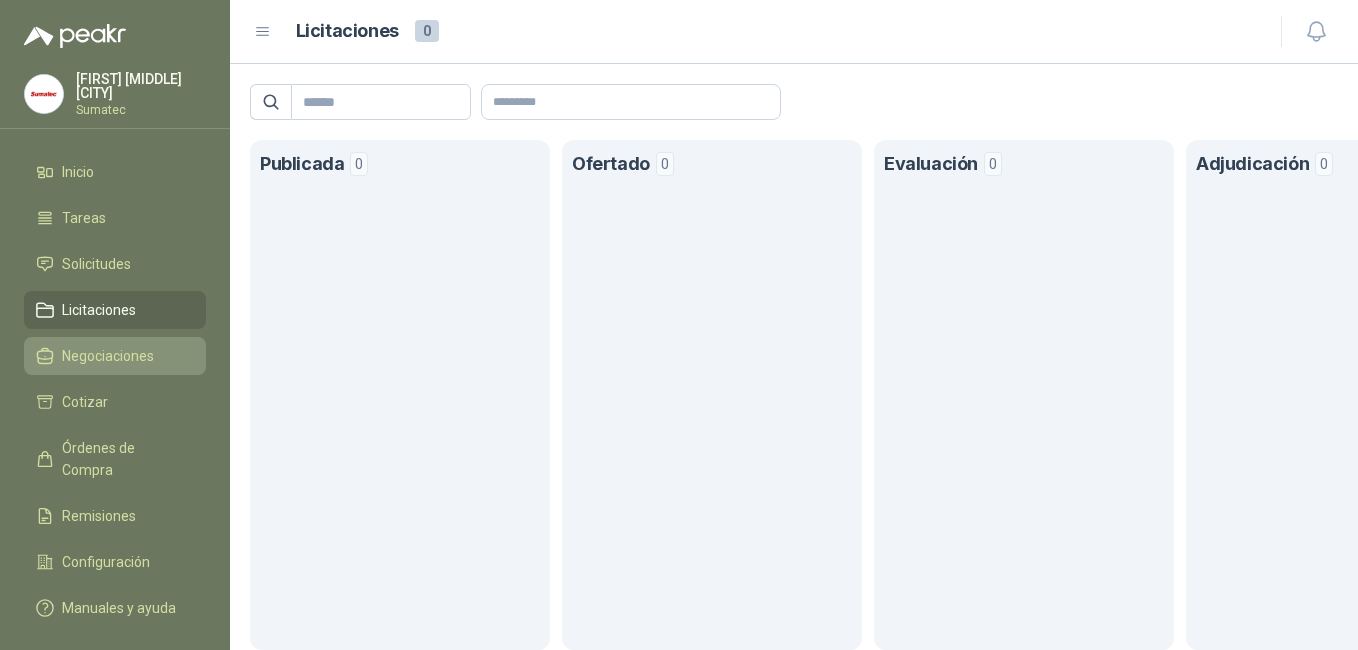 click on "Negociaciones" at bounding box center [108, 356] 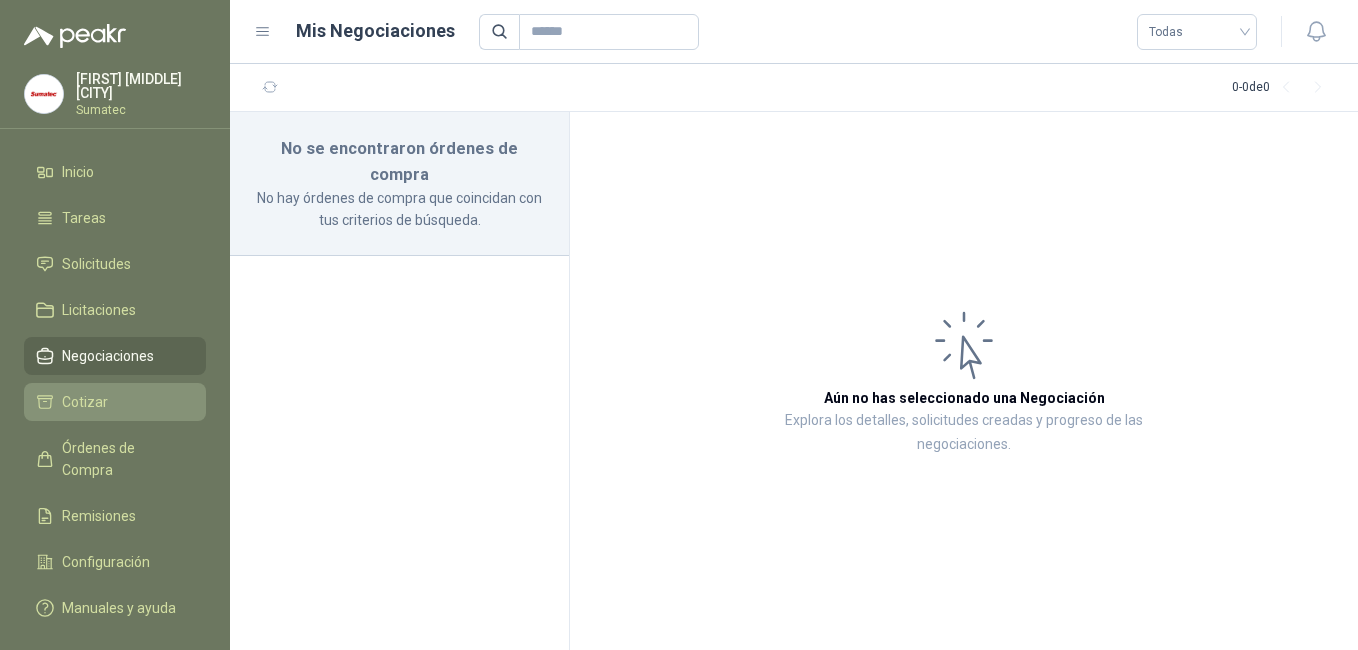 click on "Cotizar" at bounding box center [85, 402] 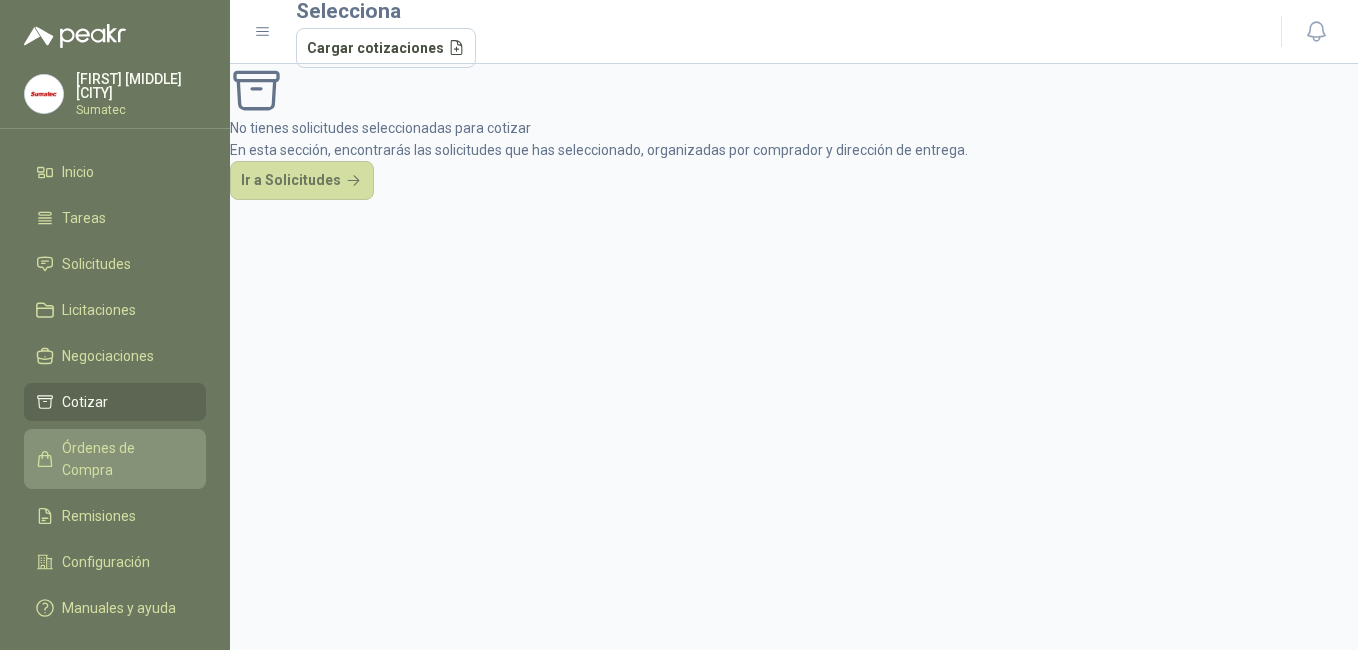 click on "Órdenes de Compra" at bounding box center (124, 459) 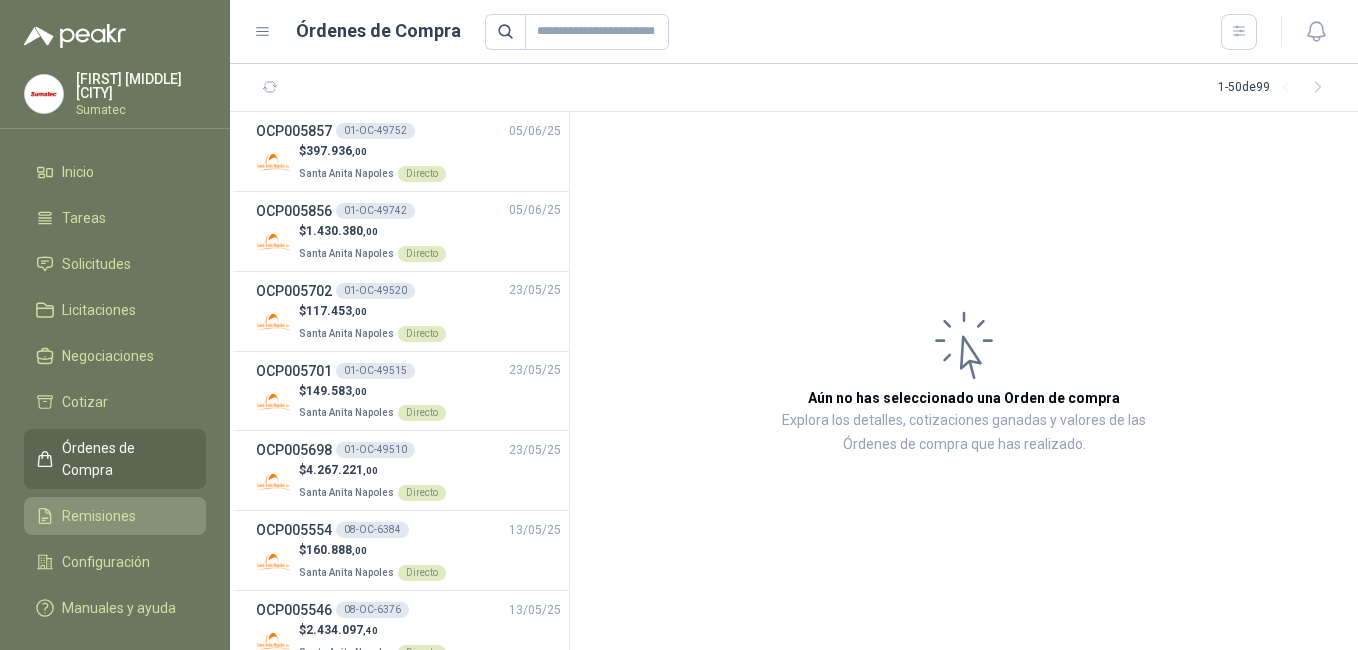 click on "Remisiones" at bounding box center [99, 516] 